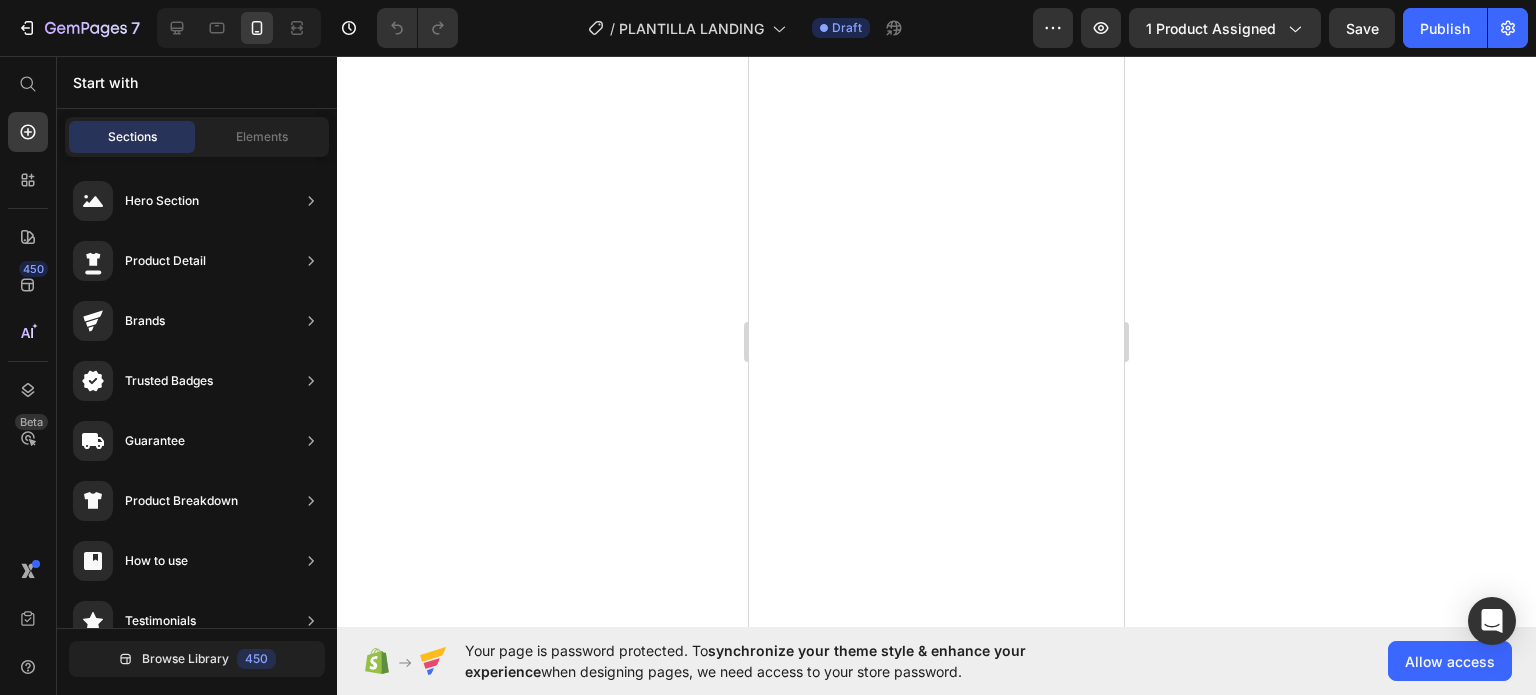 scroll, scrollTop: 0, scrollLeft: 0, axis: both 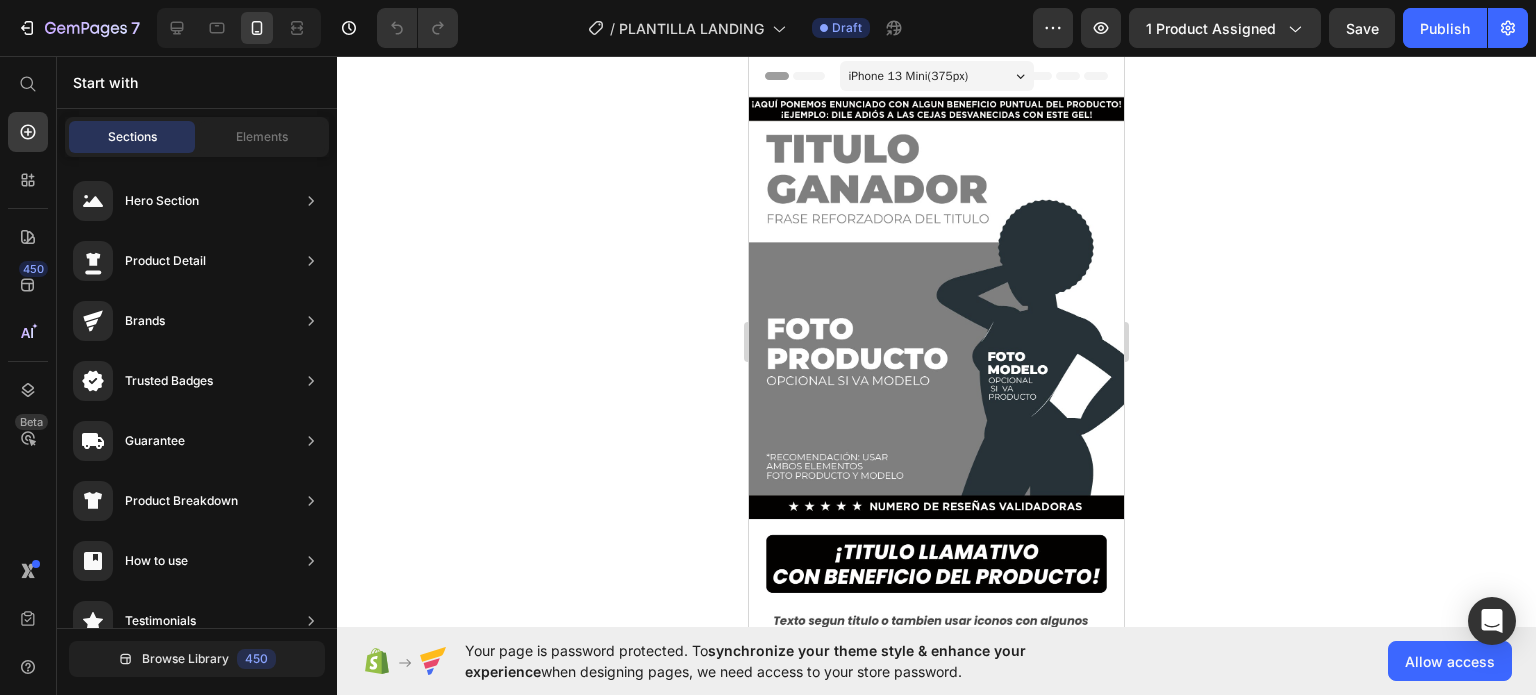 click at bounding box center (936, 431) 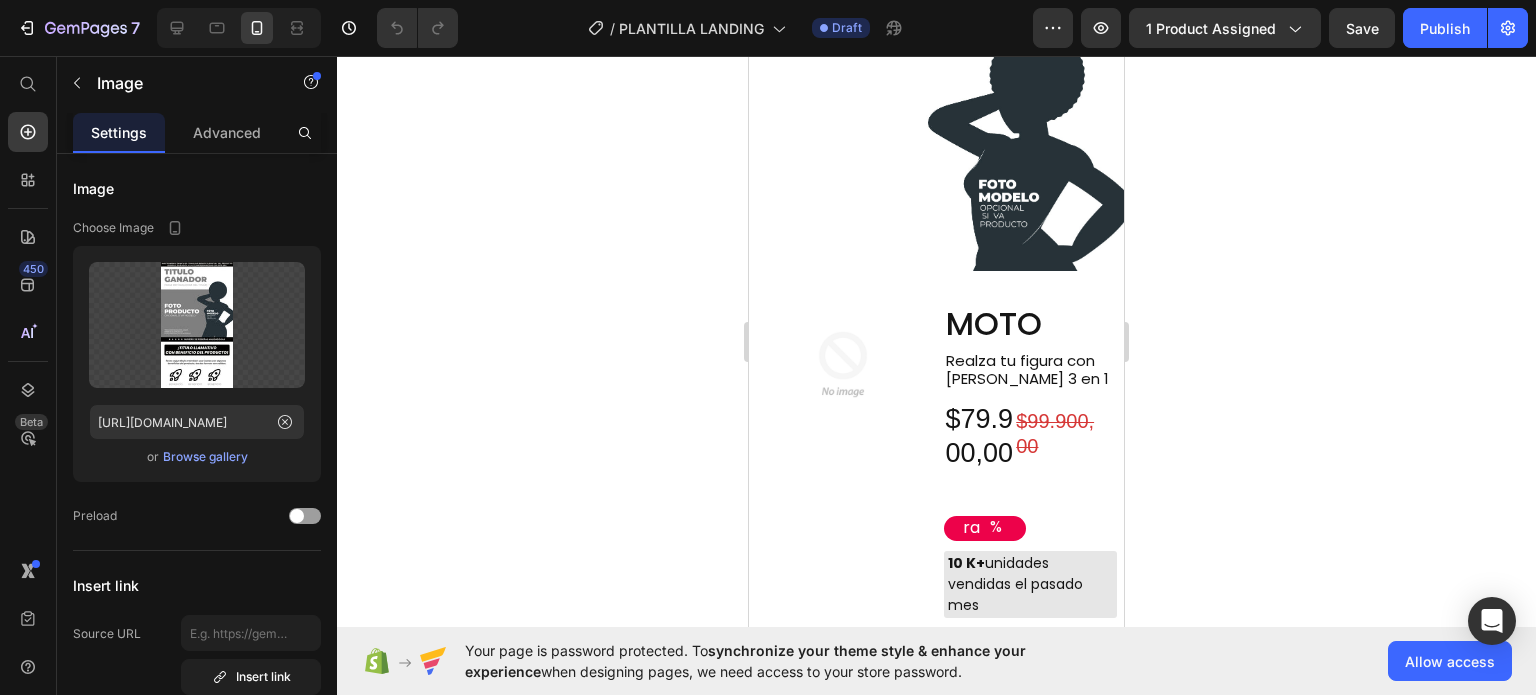 scroll, scrollTop: 1246, scrollLeft: 0, axis: vertical 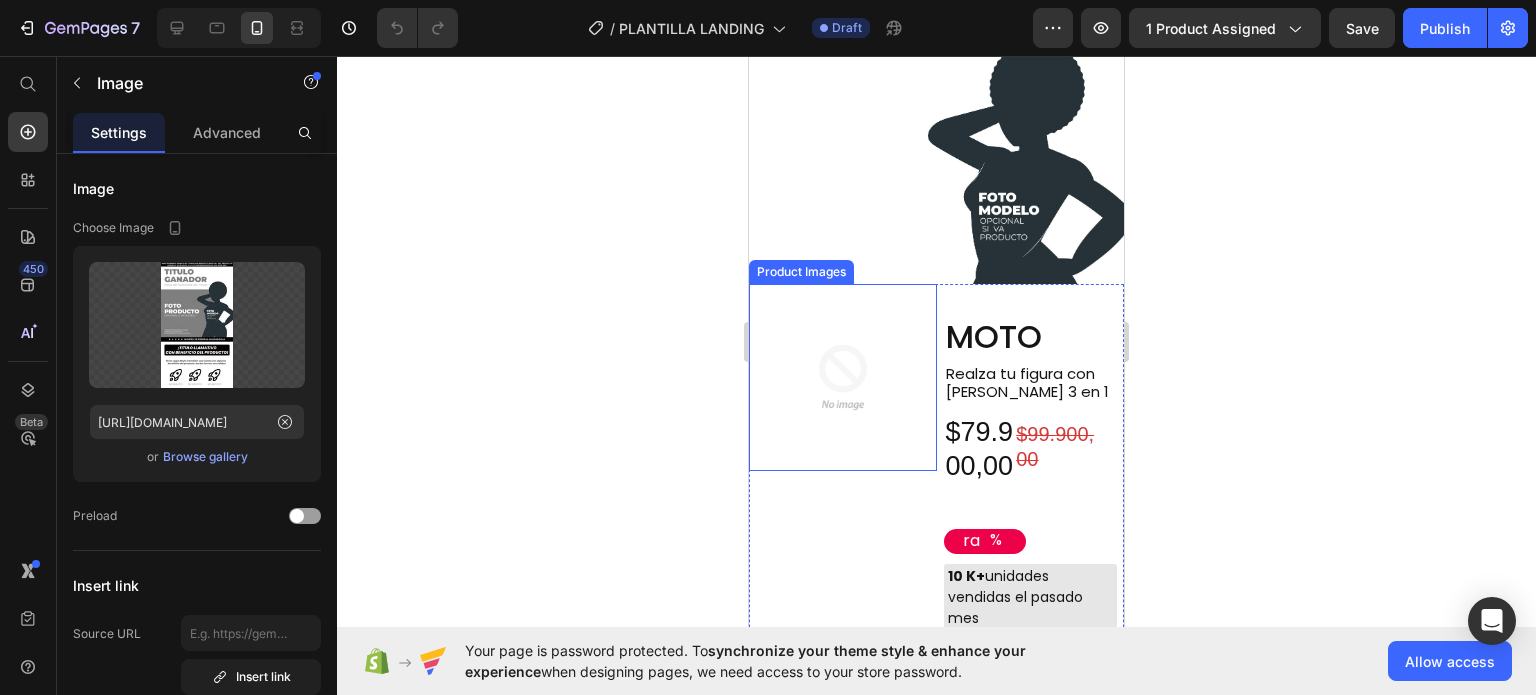 click at bounding box center (843, 378) 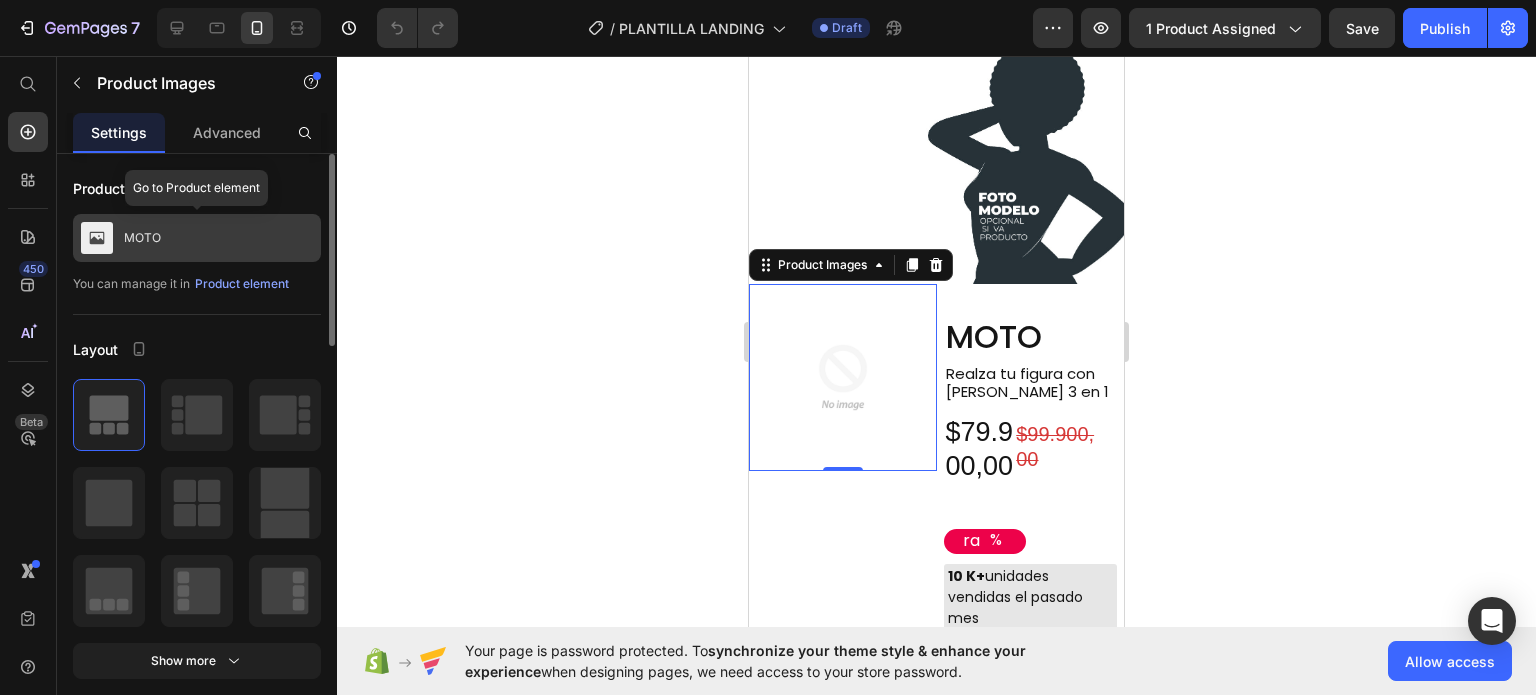 click on "MOTO" at bounding box center [197, 238] 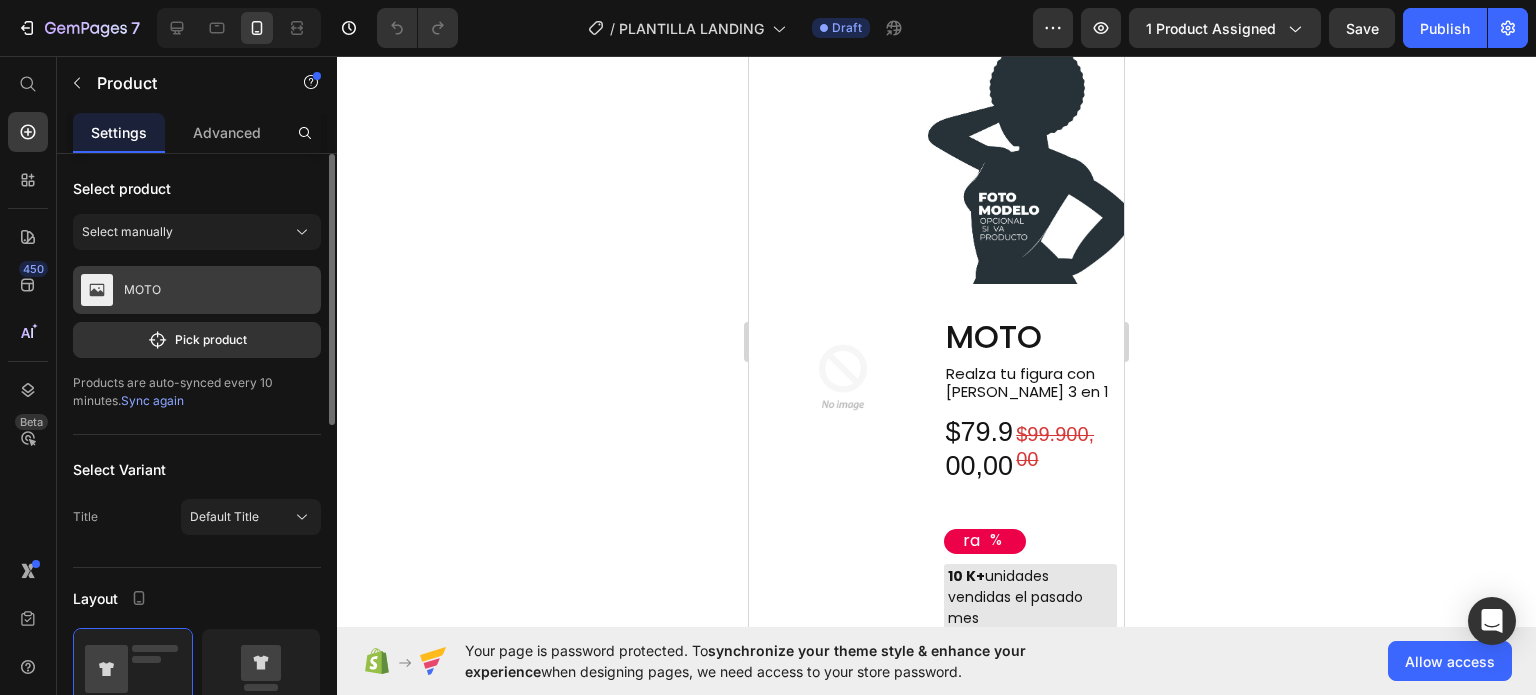 click on "MOTO" at bounding box center (197, 290) 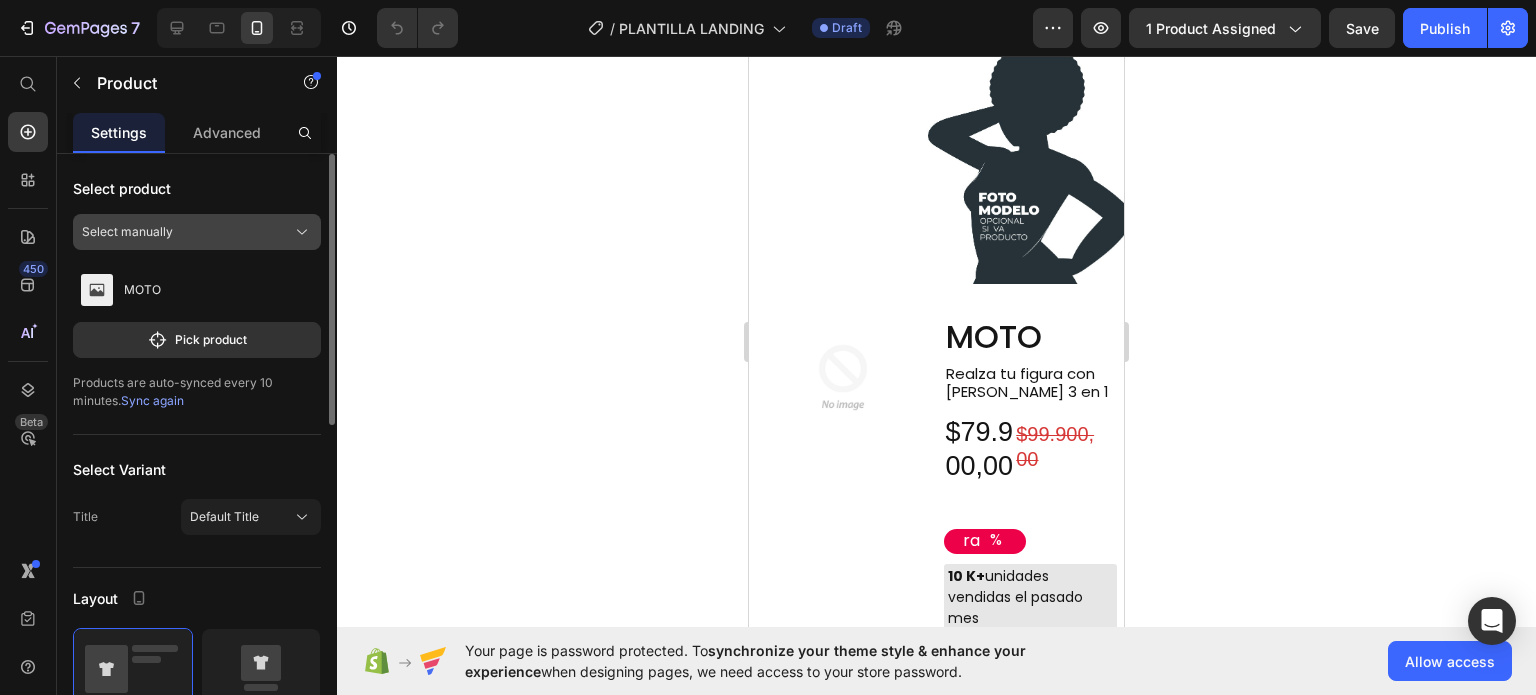 click on "Select manually" 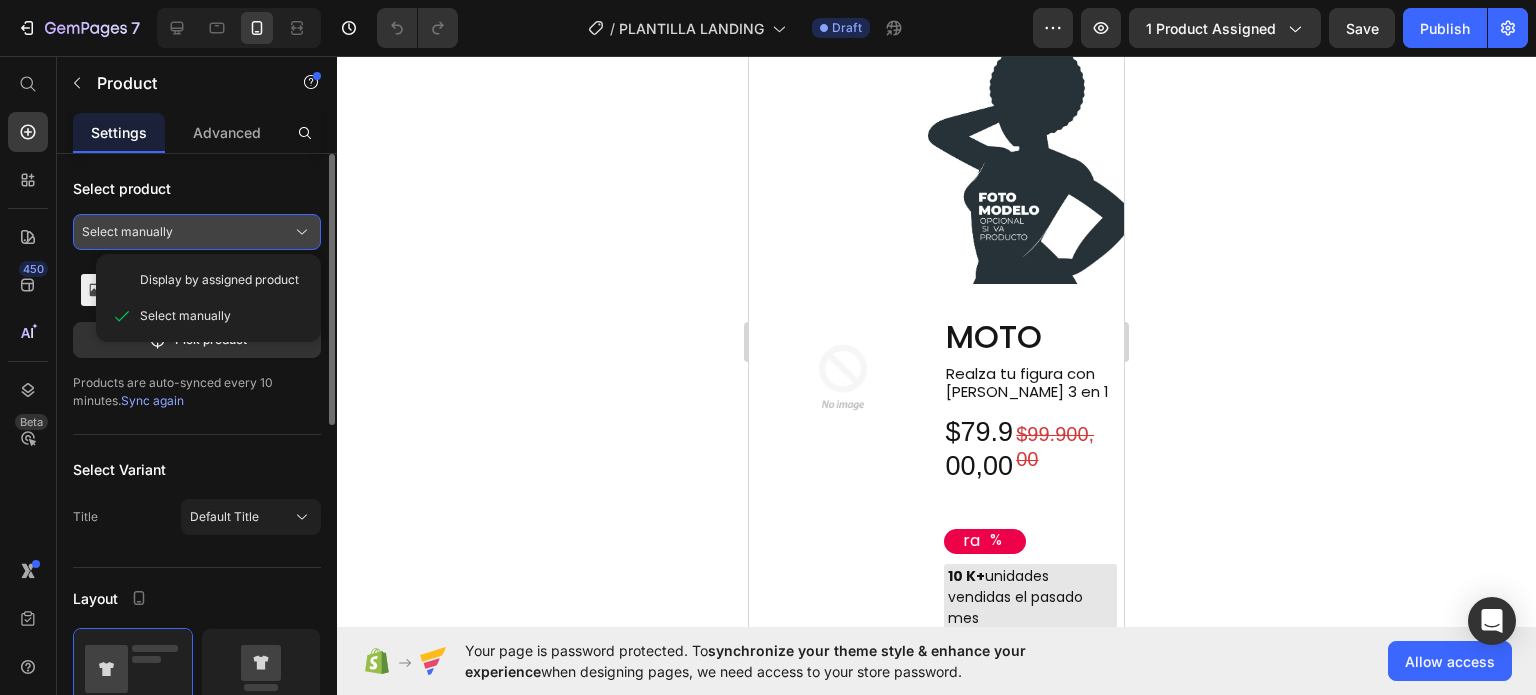 click on "Select manually" 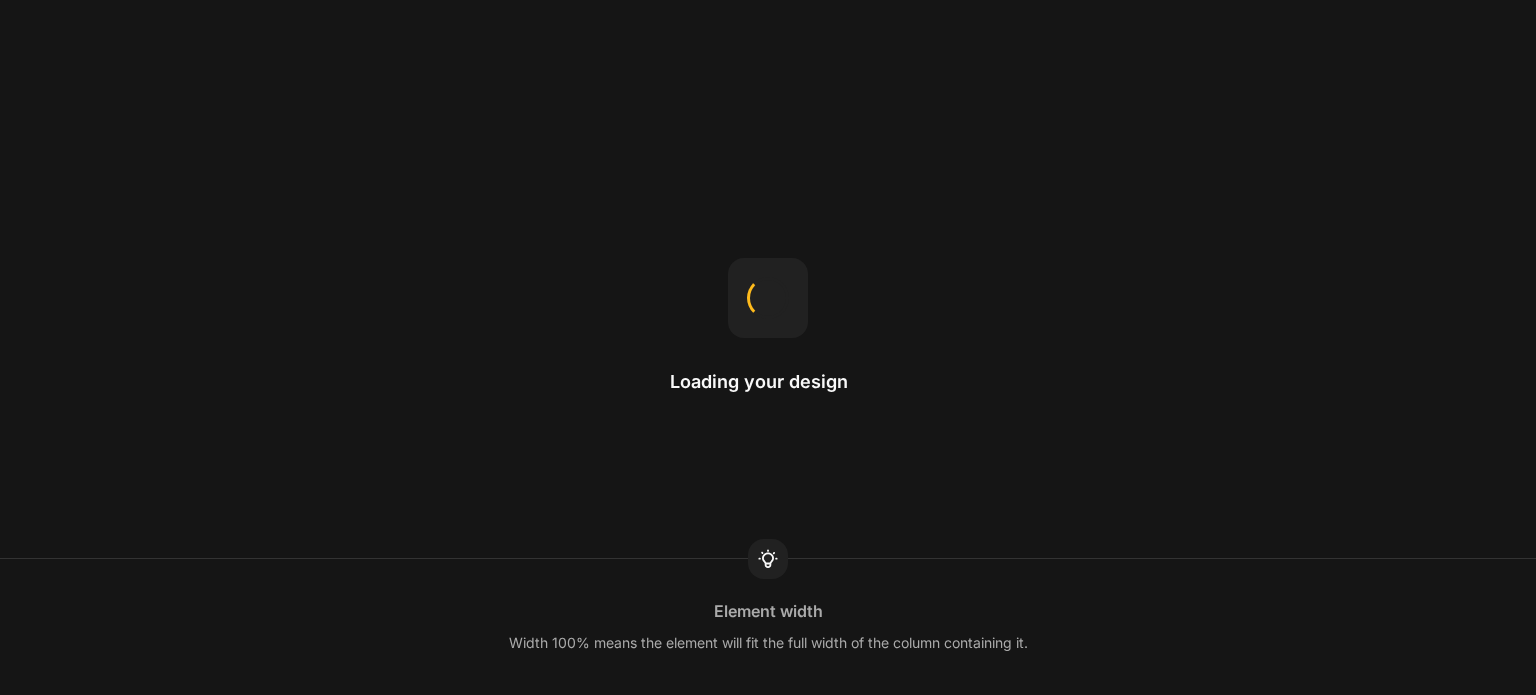 scroll, scrollTop: 0, scrollLeft: 0, axis: both 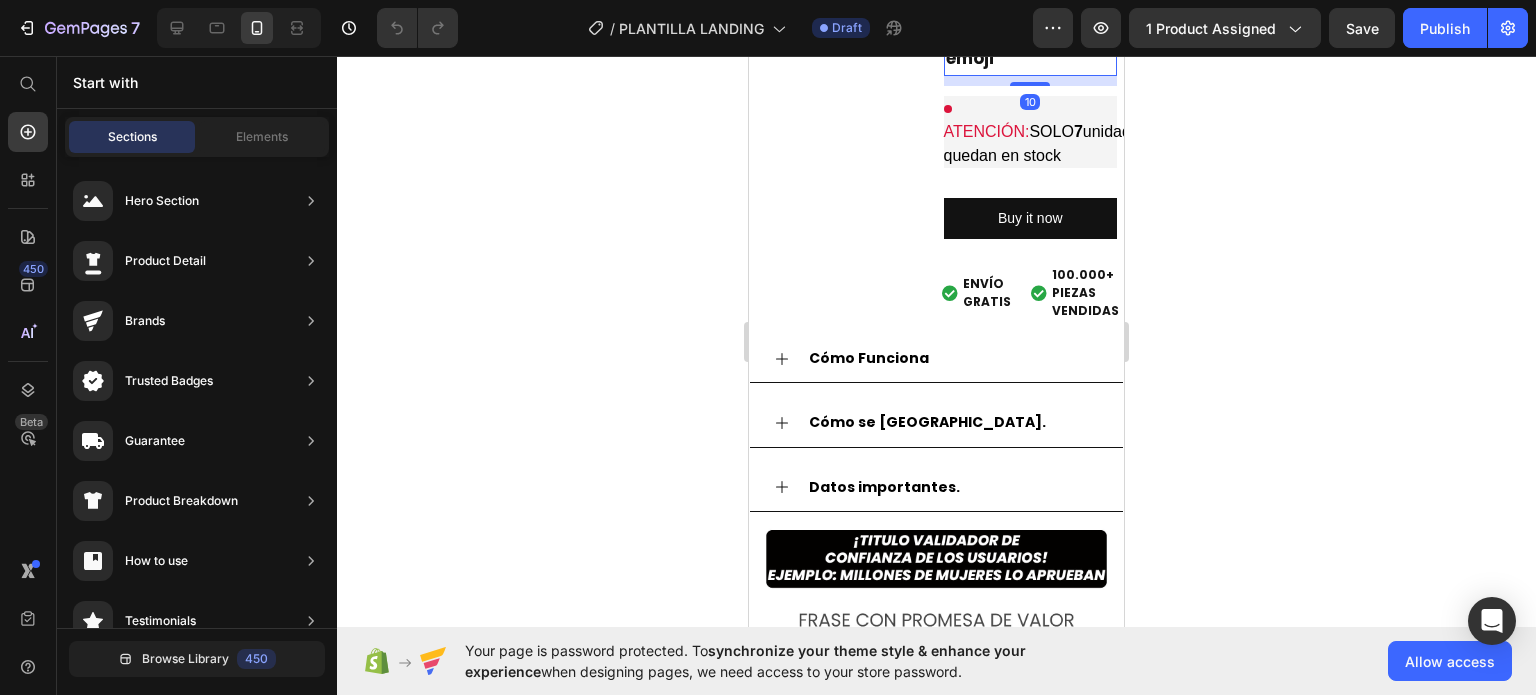 click on "Beneficio con emoji" at bounding box center [1016, -18] 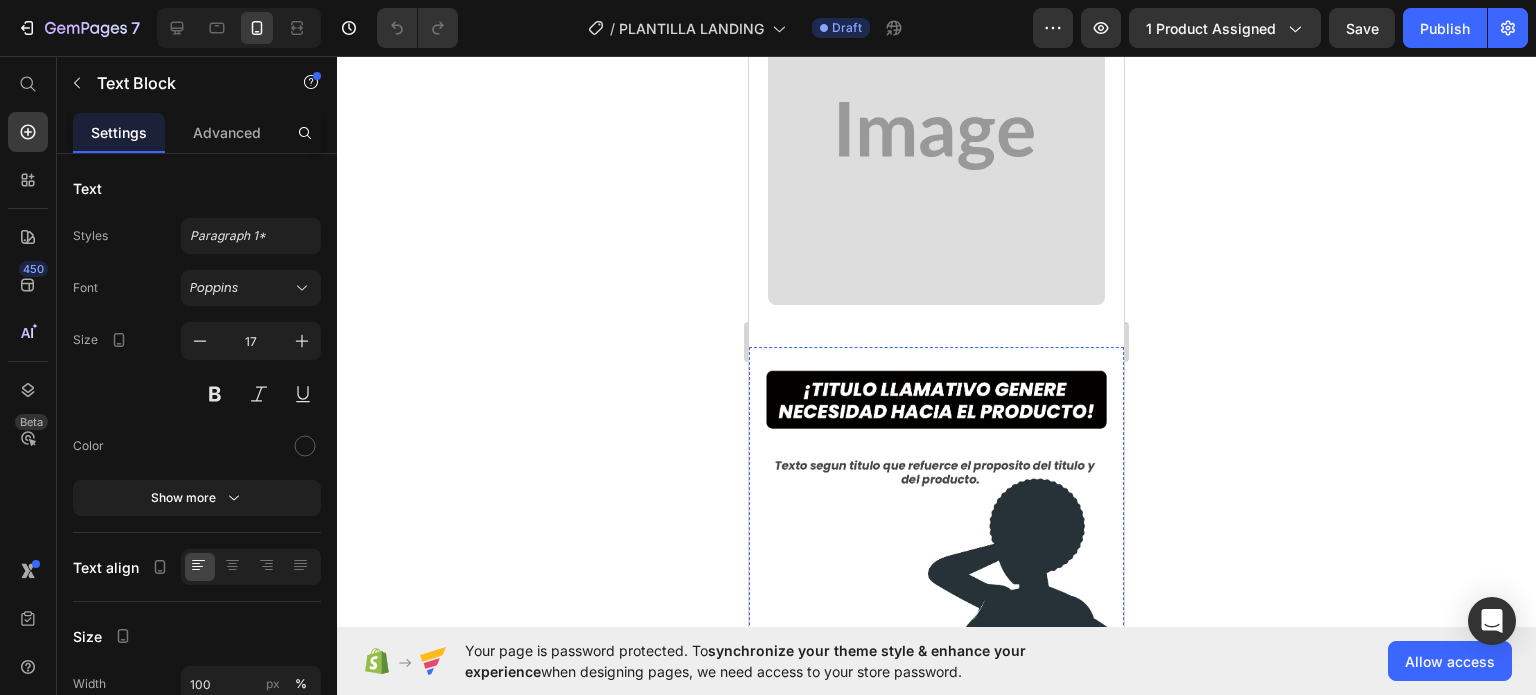 scroll, scrollTop: 0, scrollLeft: 0, axis: both 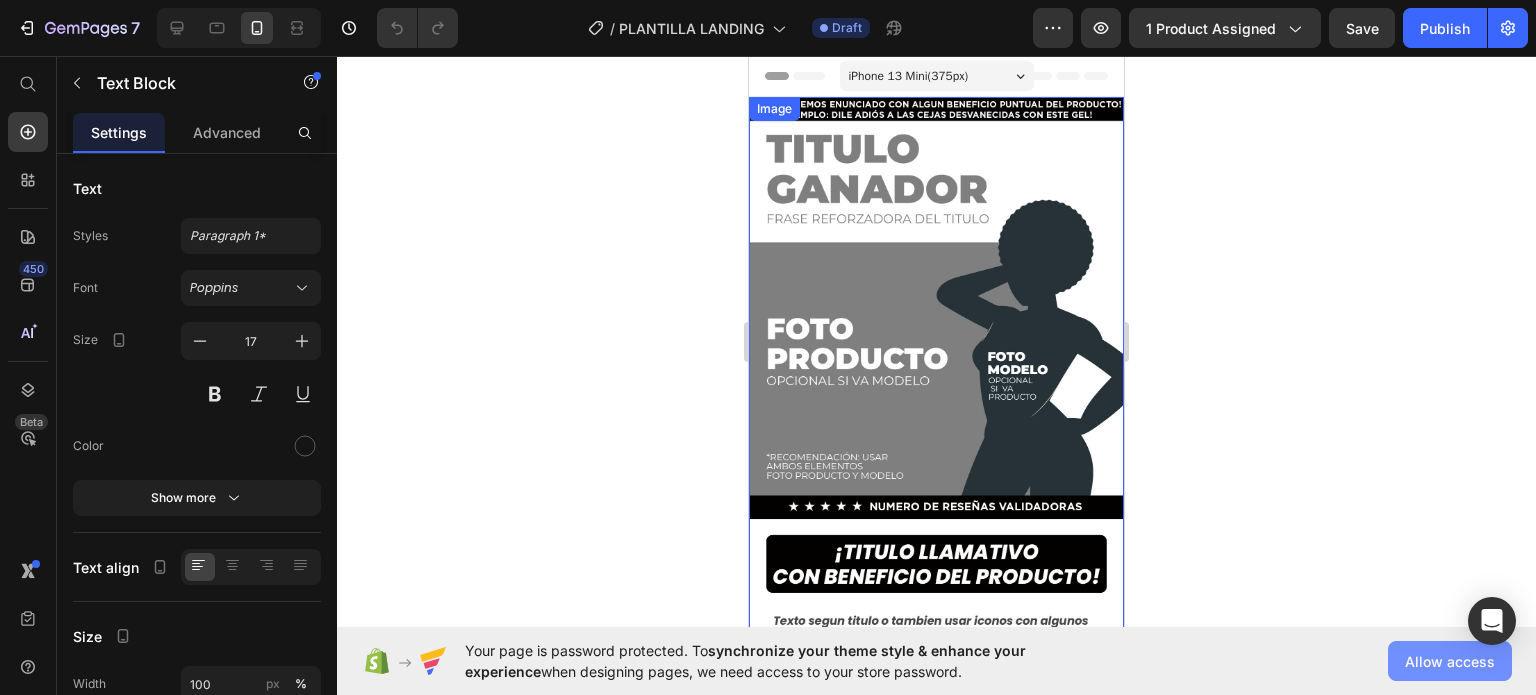 click on "Allow access" 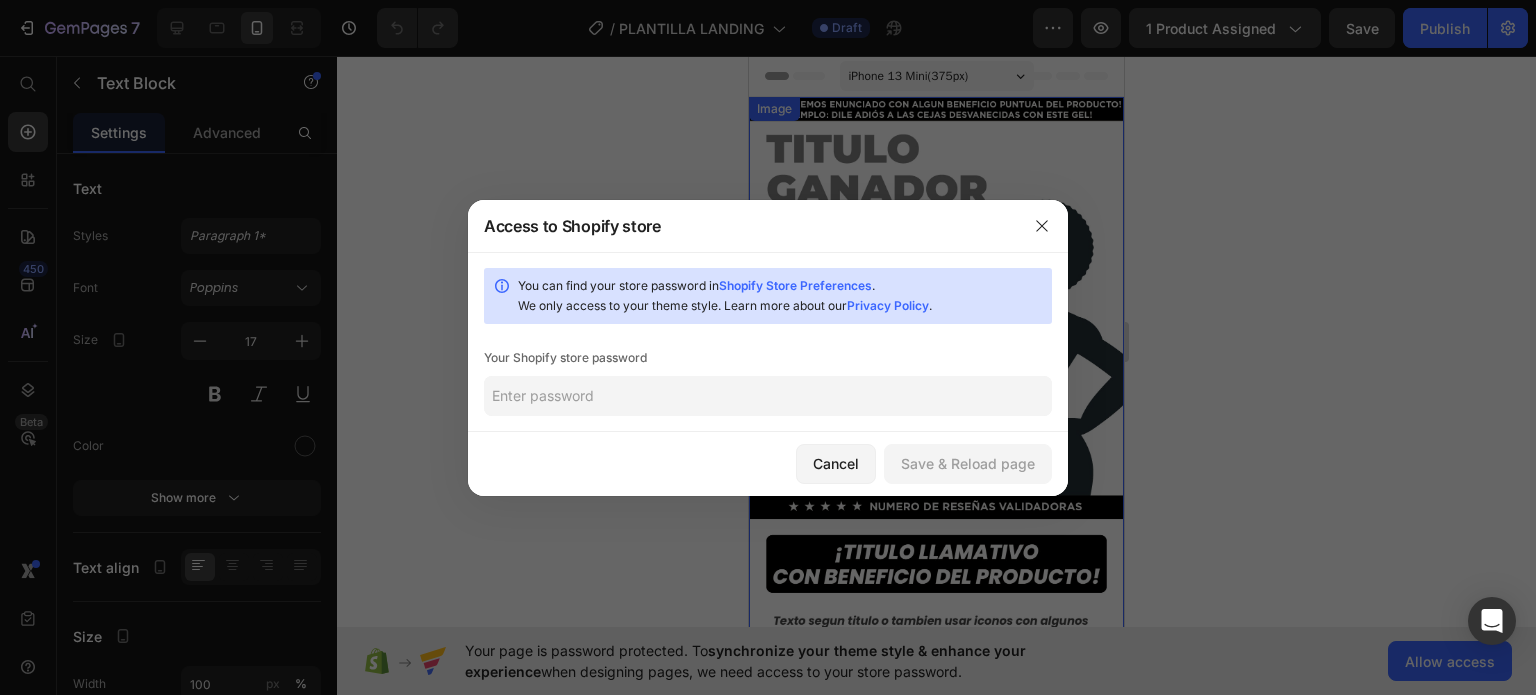 click on "You can find your store password in  Shopify Store Preferences .   We only access to your theme style. Learn more about our  Privacy Policy .  Your Shopify store password" 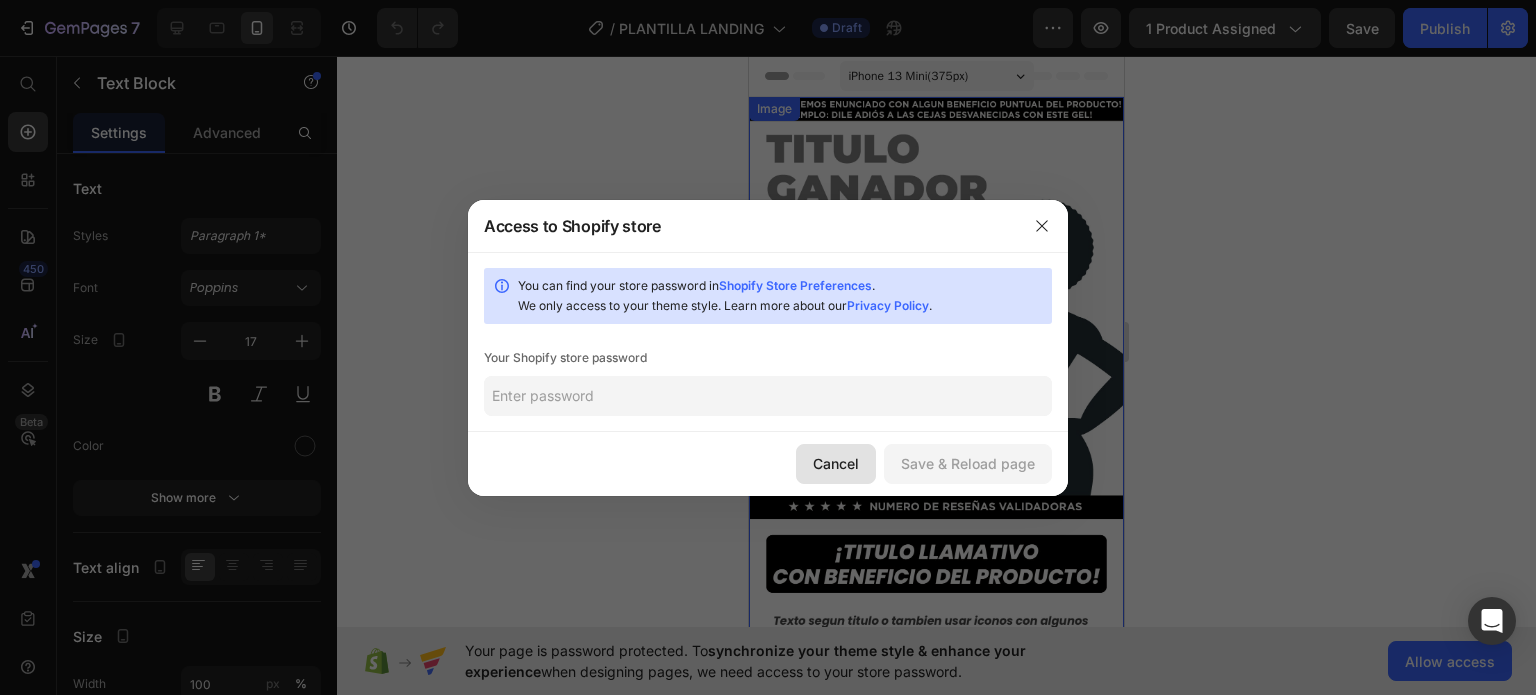 click on "Cancel" at bounding box center (836, 463) 